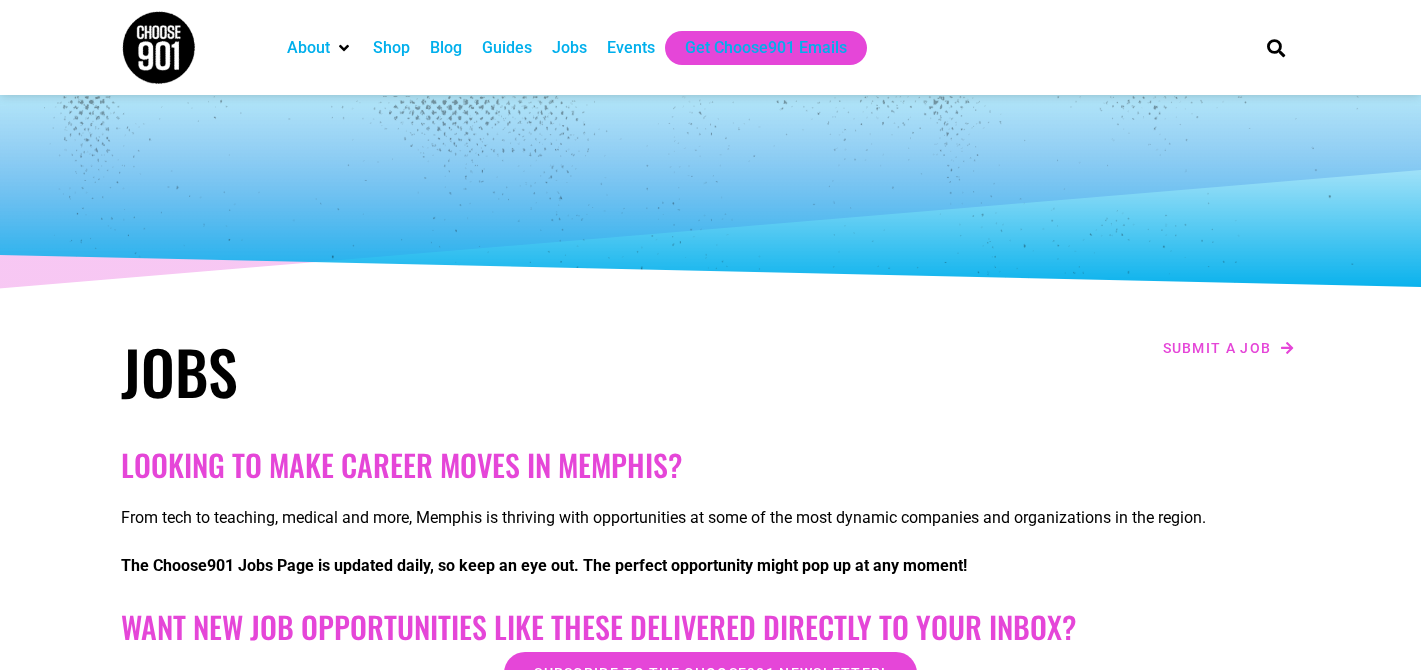 scroll, scrollTop: 3991, scrollLeft: 0, axis: vertical 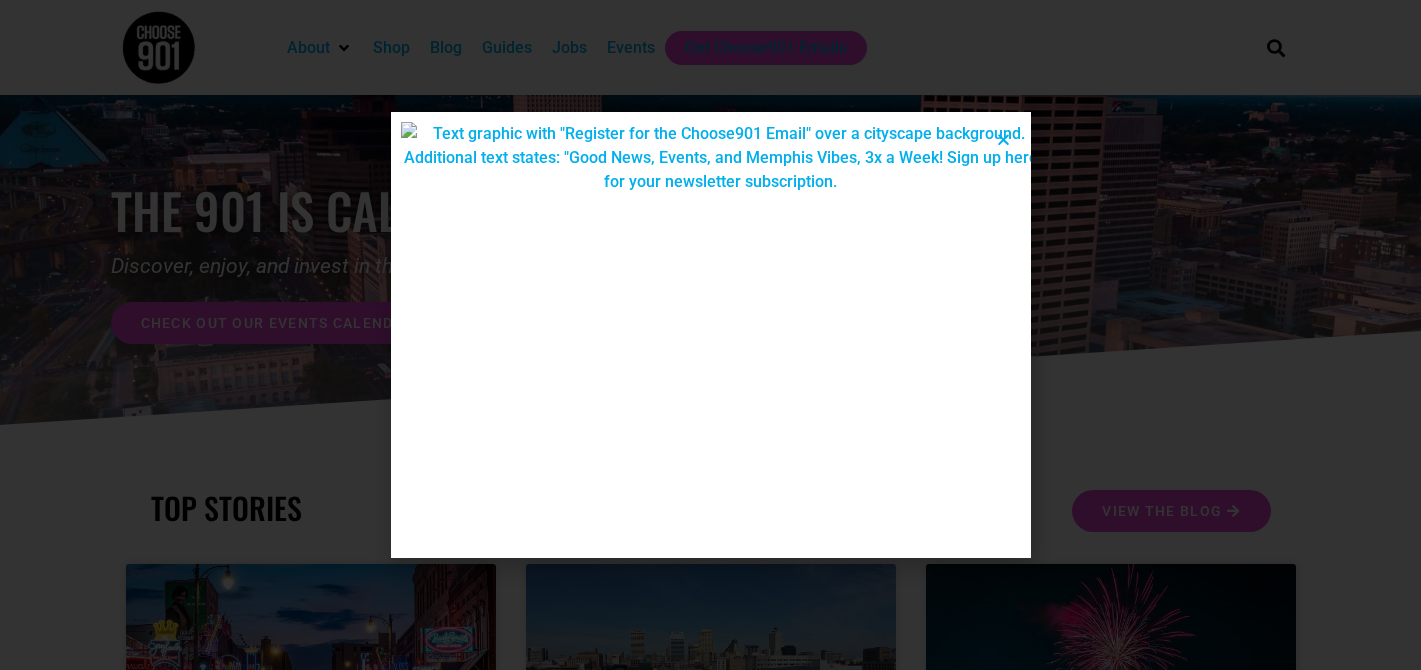 click at bounding box center [1003, 139] 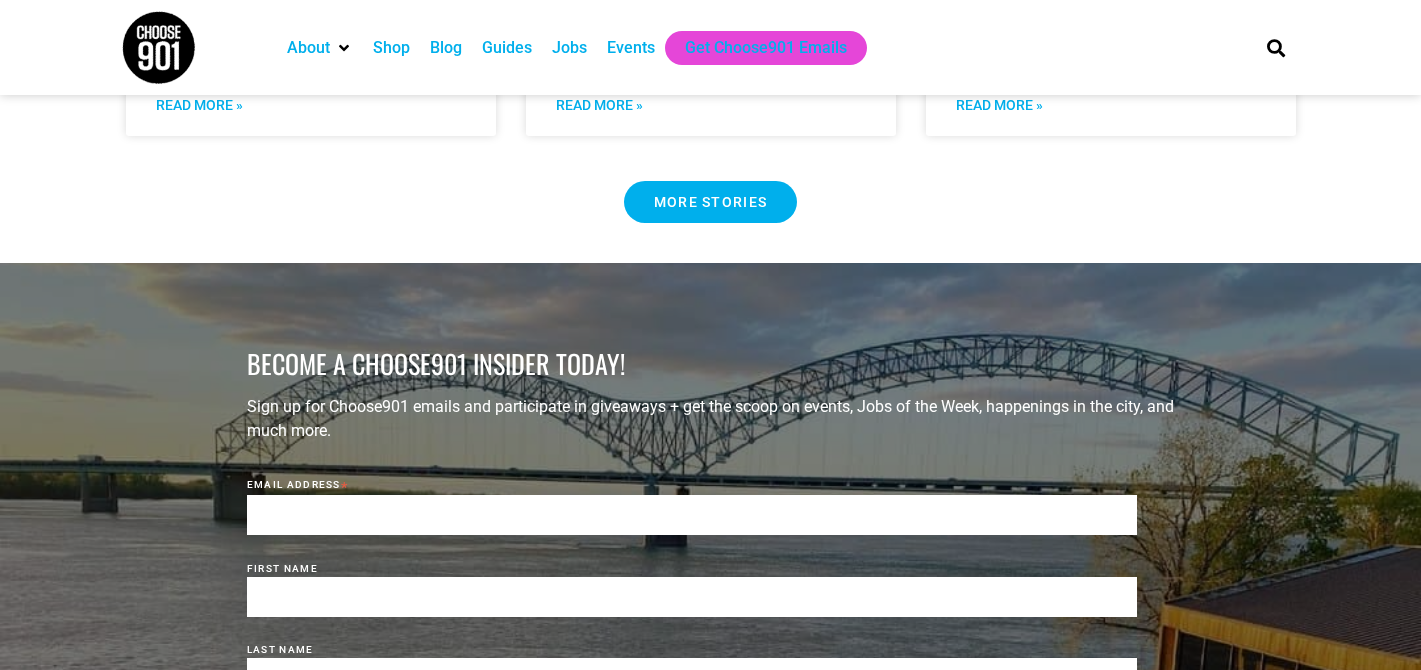scroll, scrollTop: 1797, scrollLeft: 0, axis: vertical 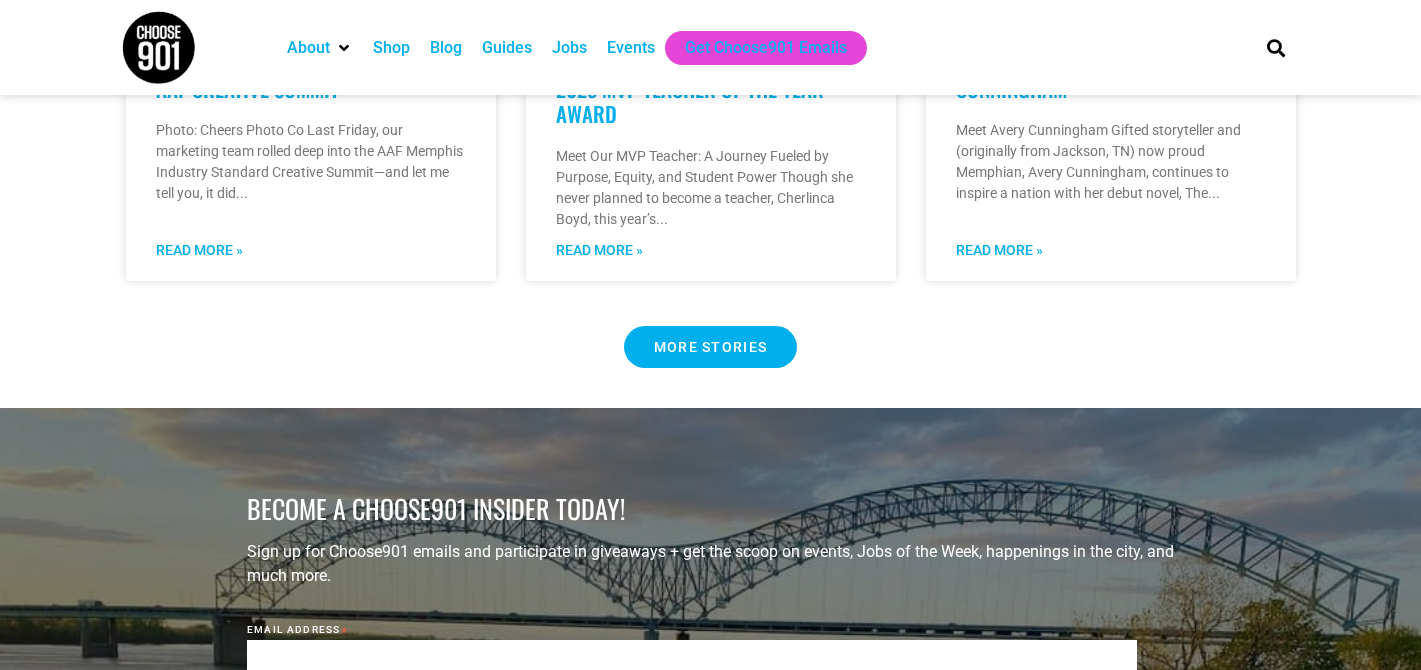 click on "MORE STORIES" at bounding box center [711, 347] 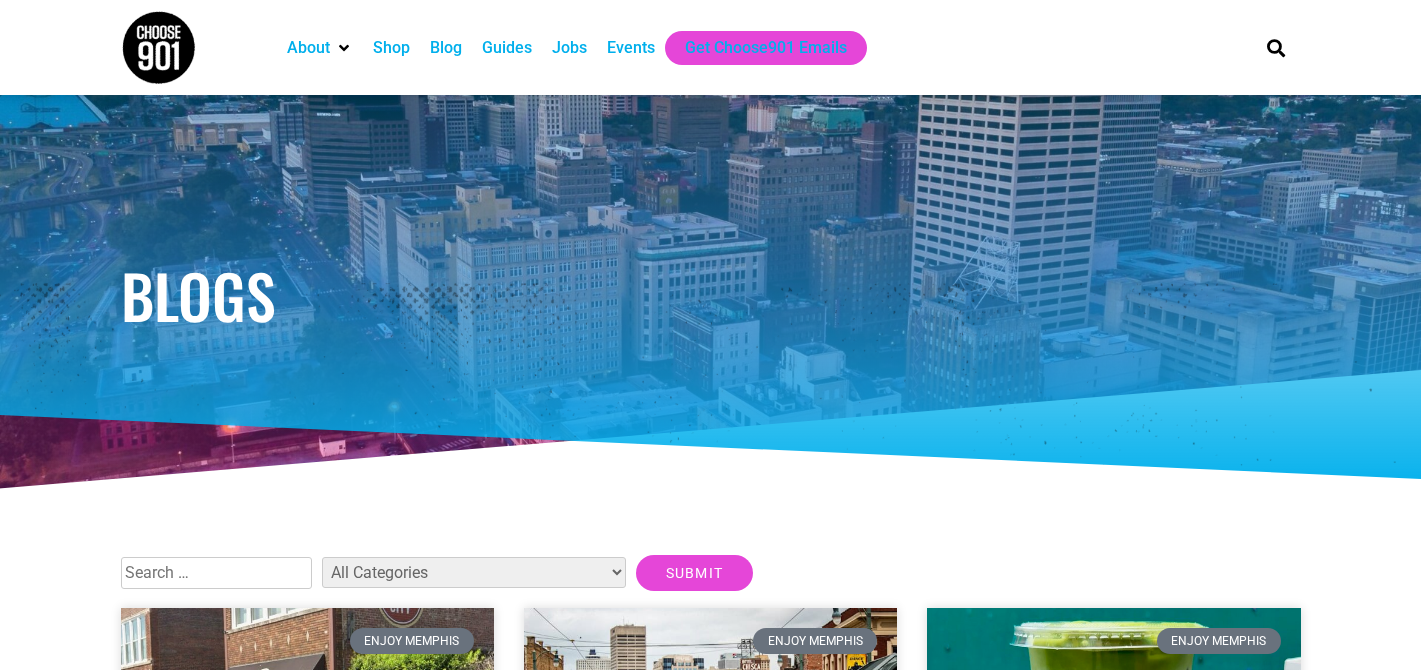 scroll, scrollTop: 0, scrollLeft: 0, axis: both 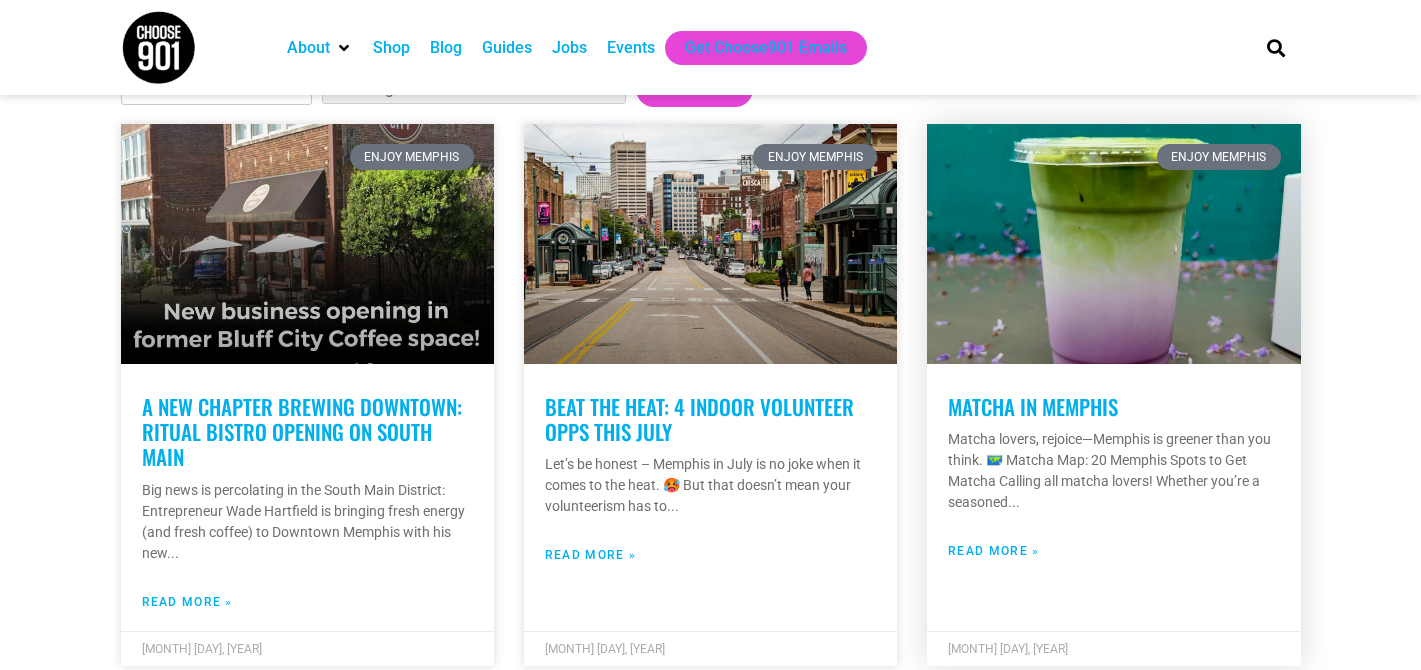 click on "Matcha in Memphis" at bounding box center [1033, 406] 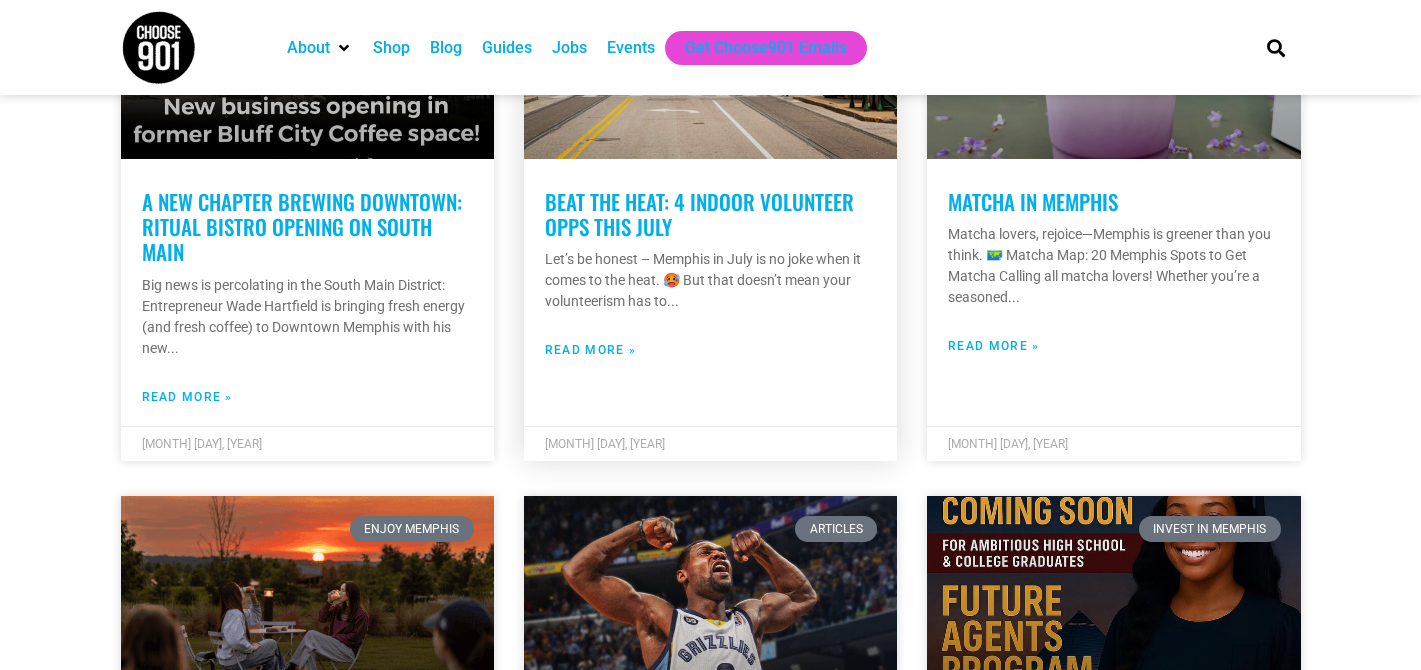 scroll, scrollTop: 1248, scrollLeft: 0, axis: vertical 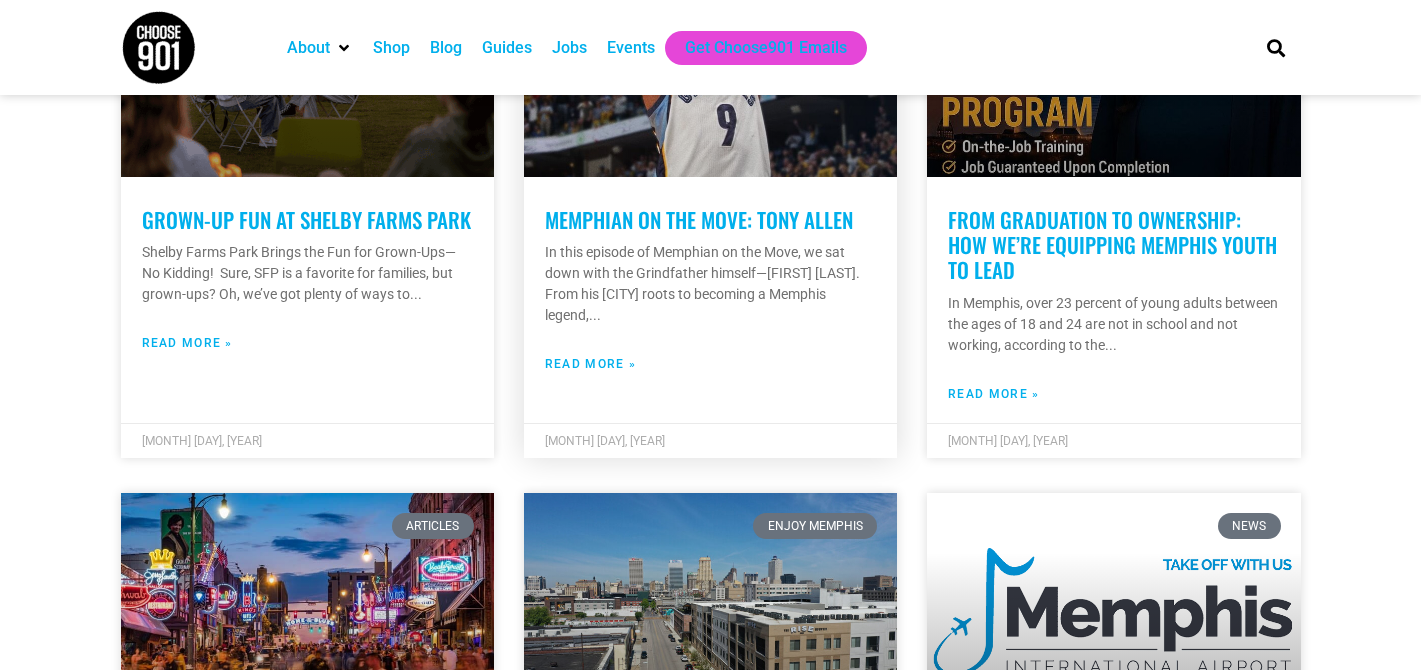click on "Memphian on the Move: Tony Allen" at bounding box center [699, 219] 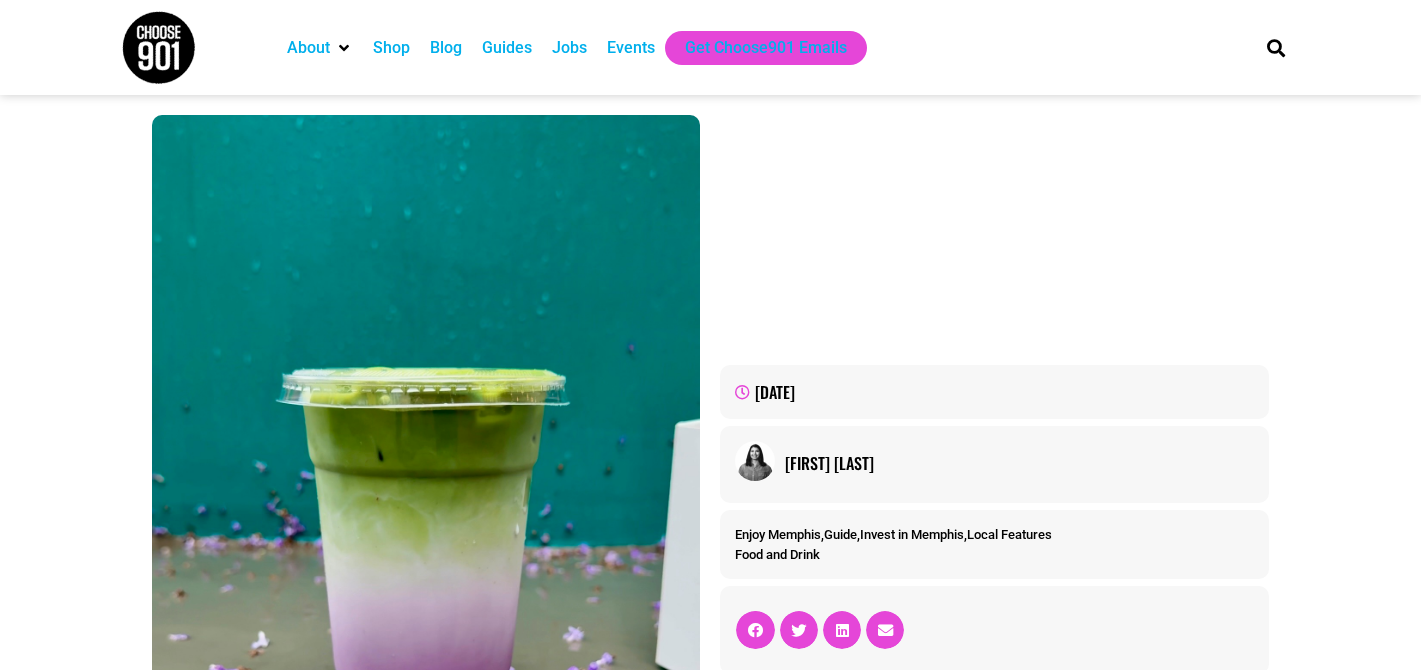 scroll, scrollTop: 0, scrollLeft: 0, axis: both 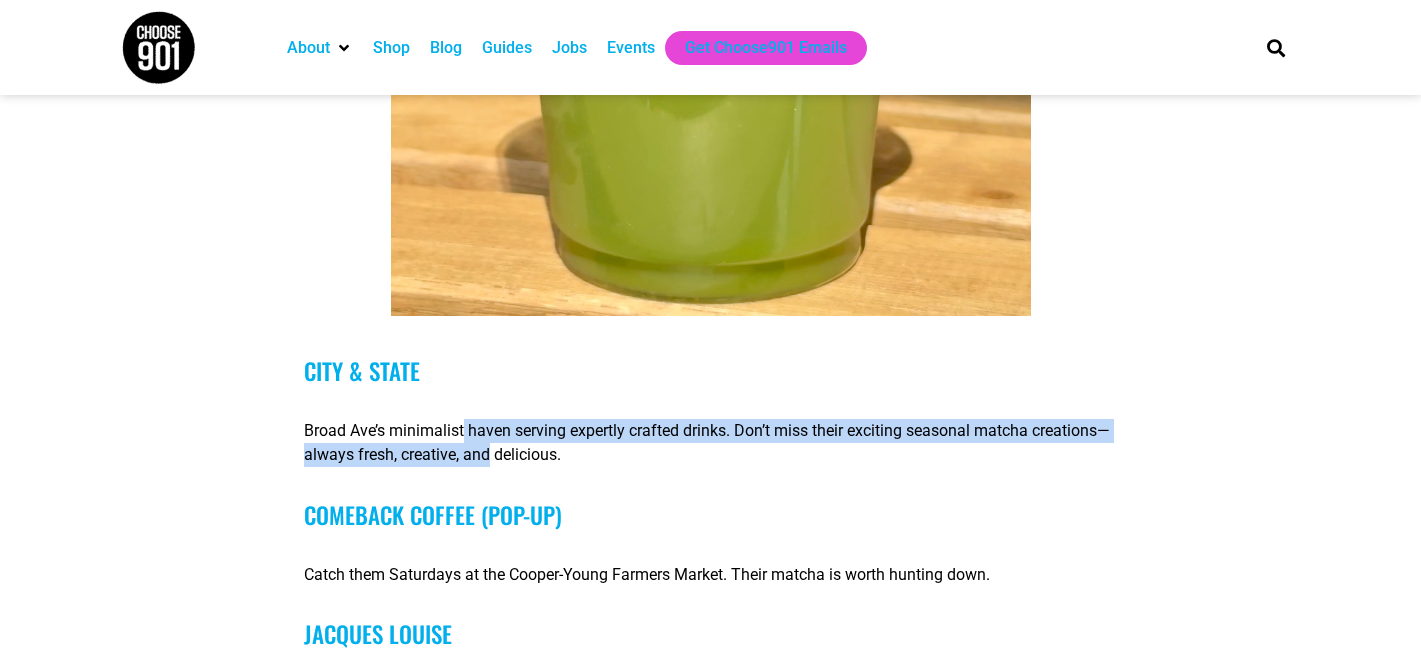 drag, startPoint x: 467, startPoint y: 464, endPoint x: 573, endPoint y: 468, distance: 106.07545 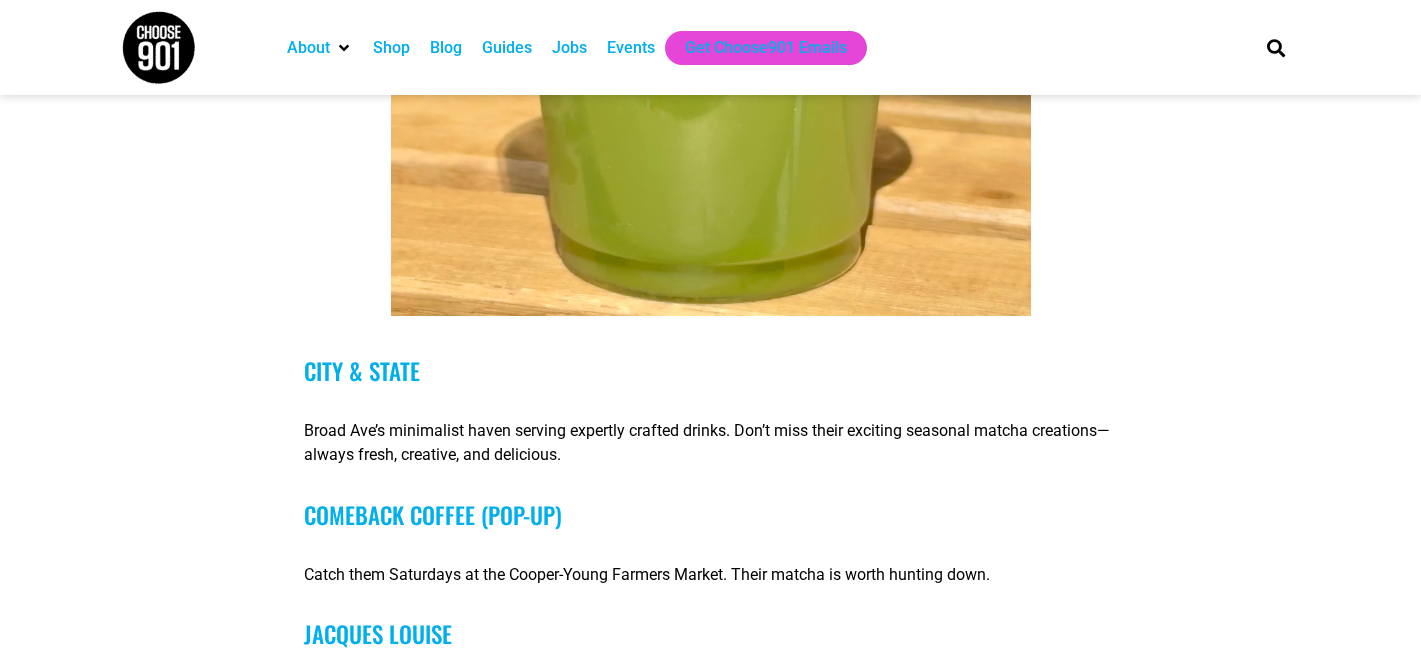 click on "Broad Ave’s minimalist haven serving expertly crafted drinks. Don’t miss their exciting seasonal matcha creations—always fresh, creative, and delicious." at bounding box center [710, 443] 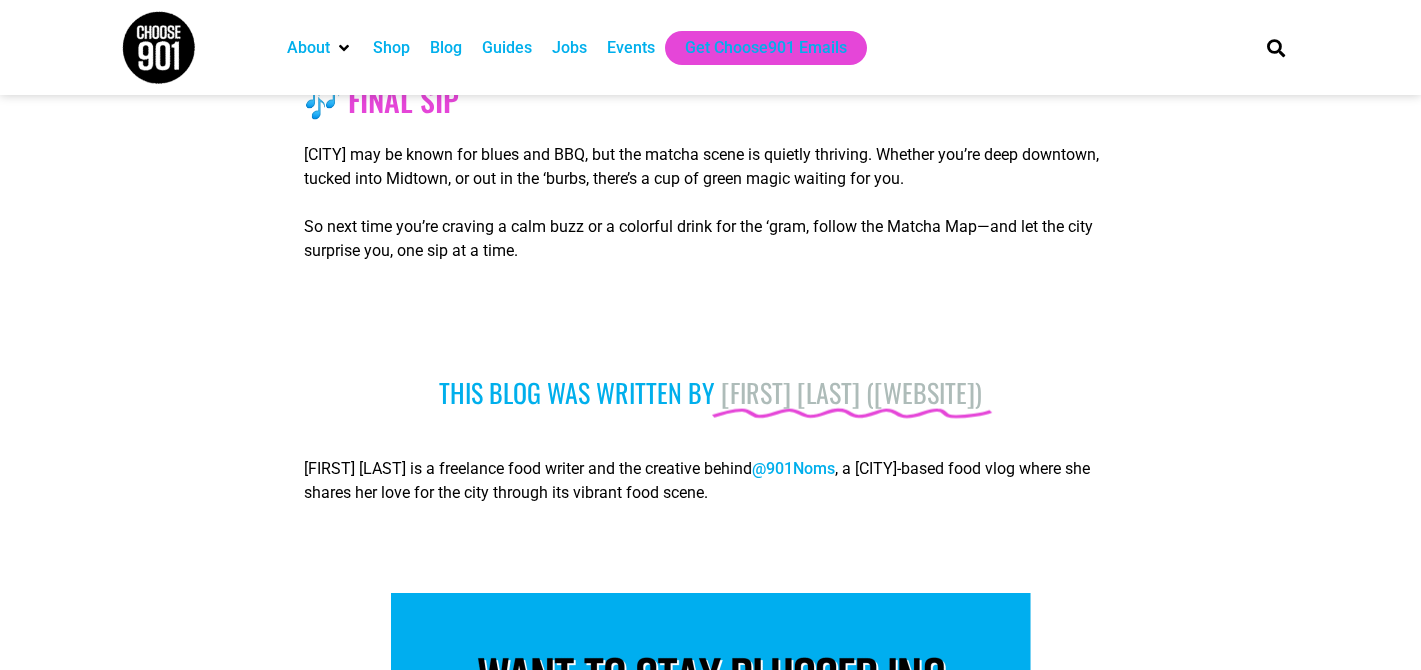 scroll, scrollTop: 9179, scrollLeft: 0, axis: vertical 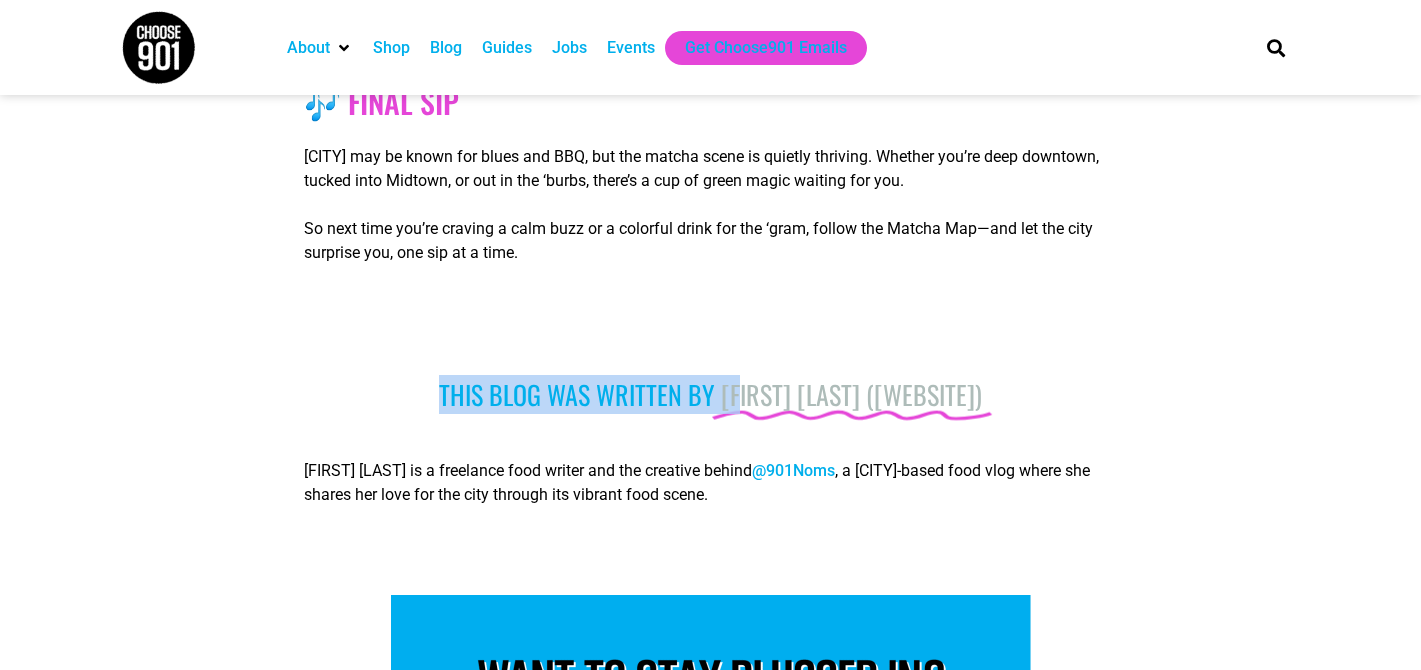 drag, startPoint x: 754, startPoint y: 420, endPoint x: 1183, endPoint y: 398, distance: 429.56372 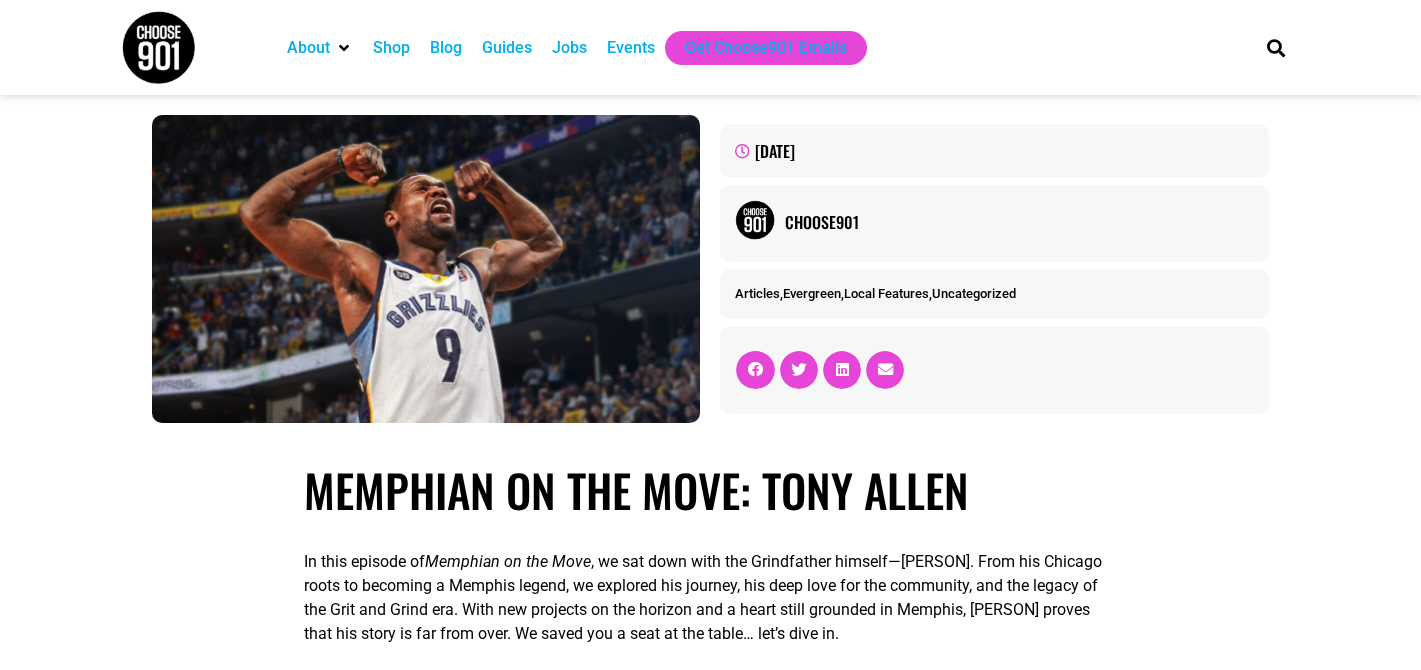 scroll, scrollTop: 0, scrollLeft: 0, axis: both 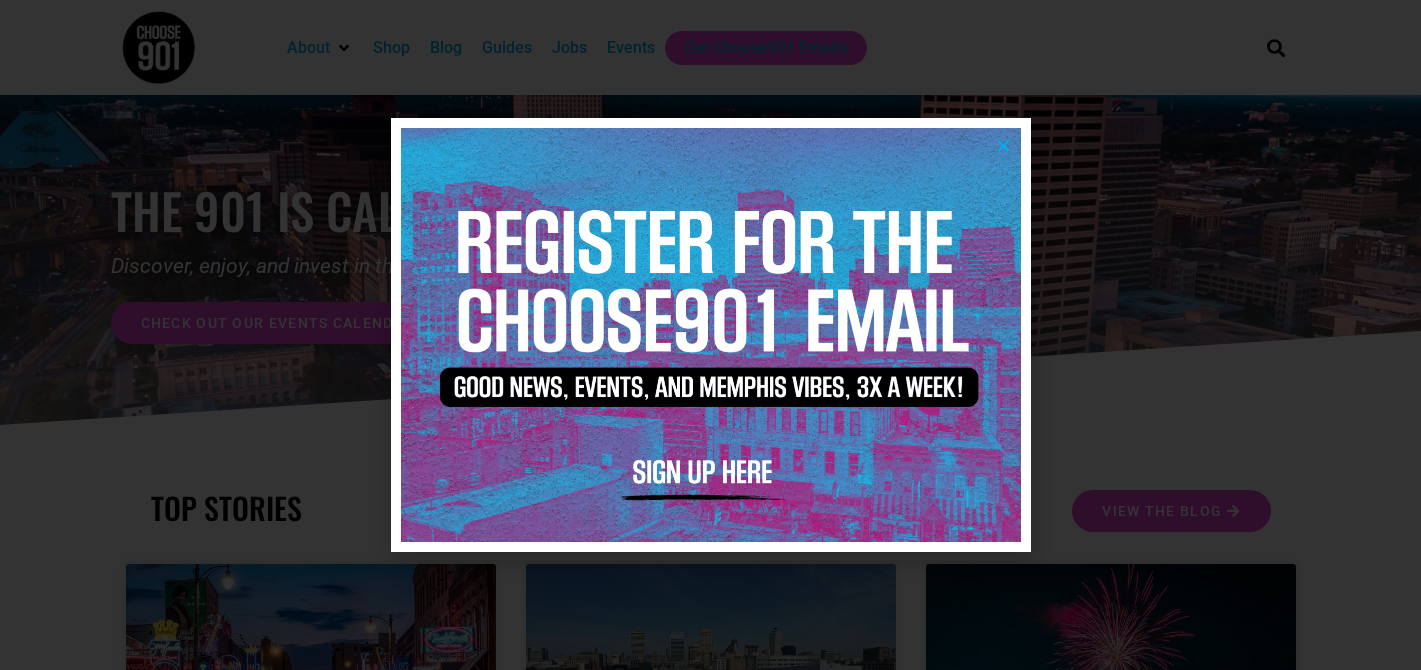 click at bounding box center [711, 334] 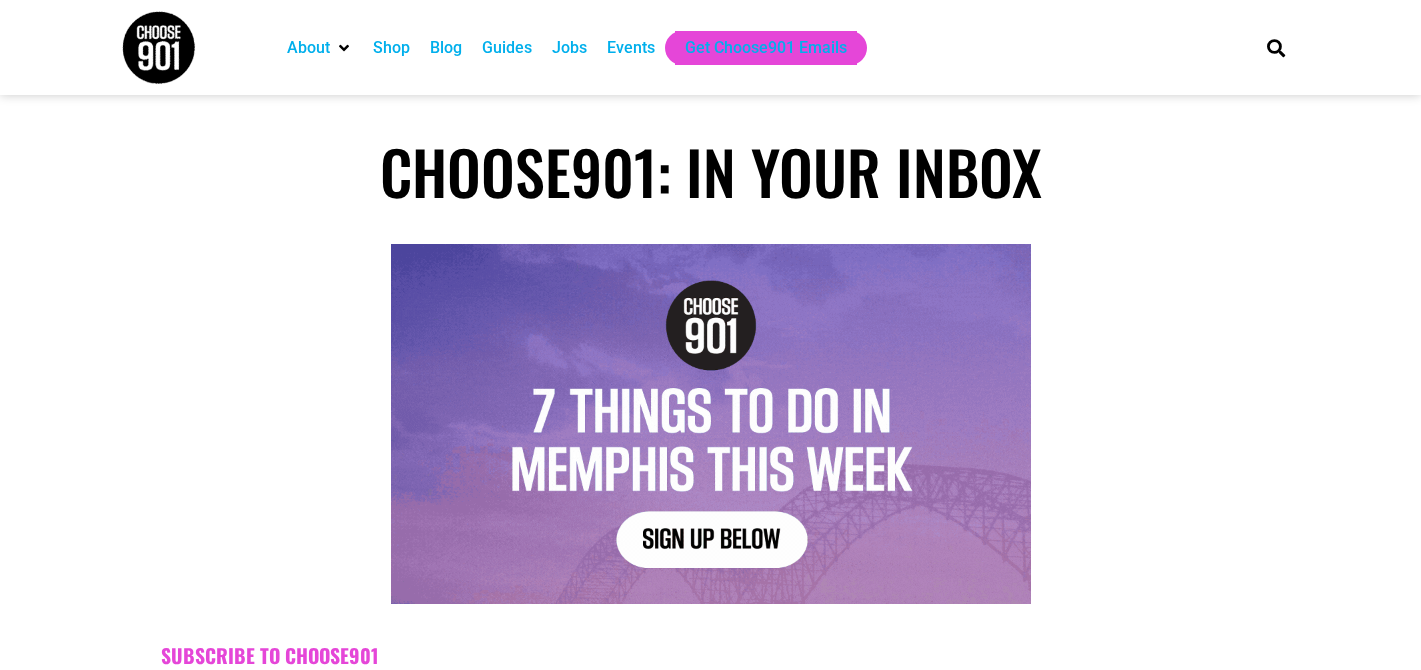 scroll, scrollTop: 0, scrollLeft: 0, axis: both 